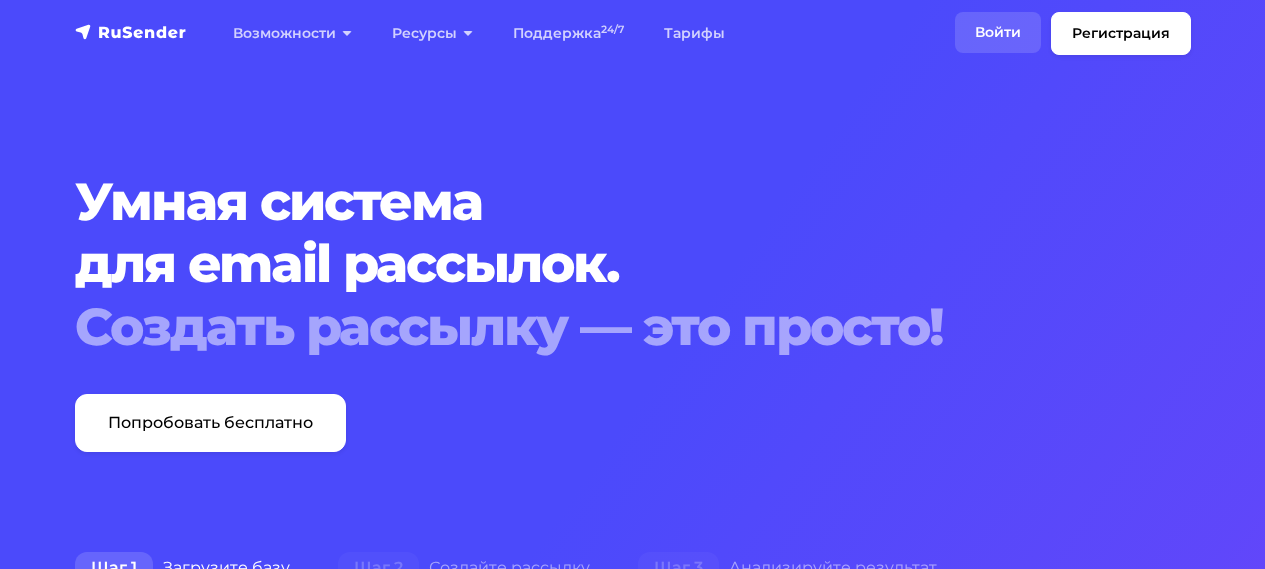 scroll, scrollTop: 0, scrollLeft: 0, axis: both 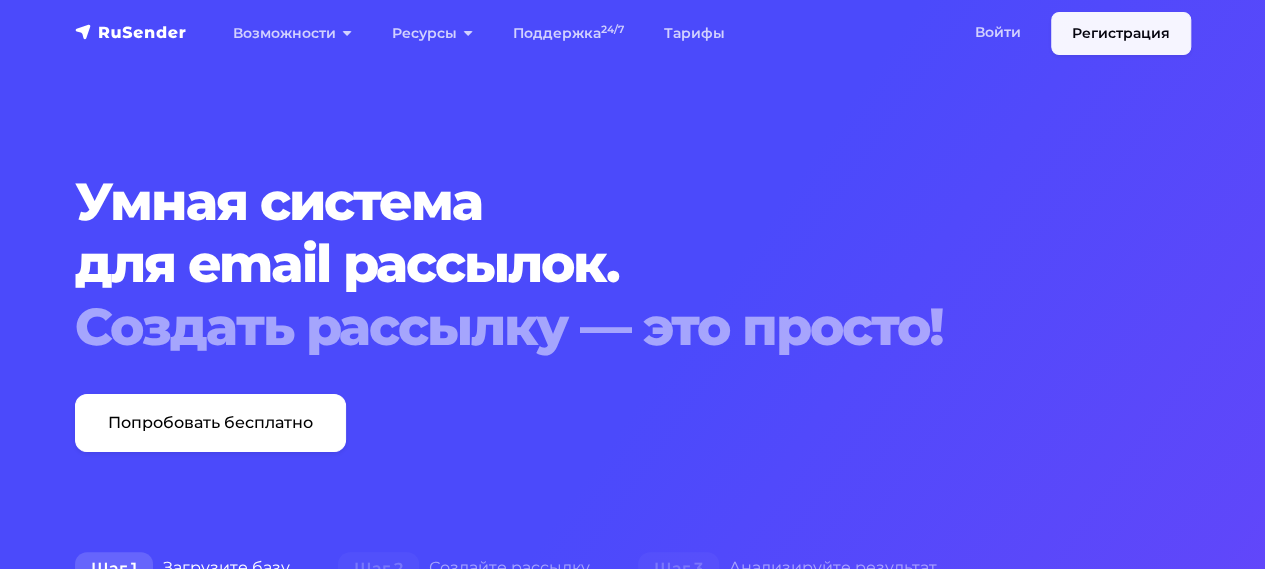 click on "Регистрация" at bounding box center (1121, 33) 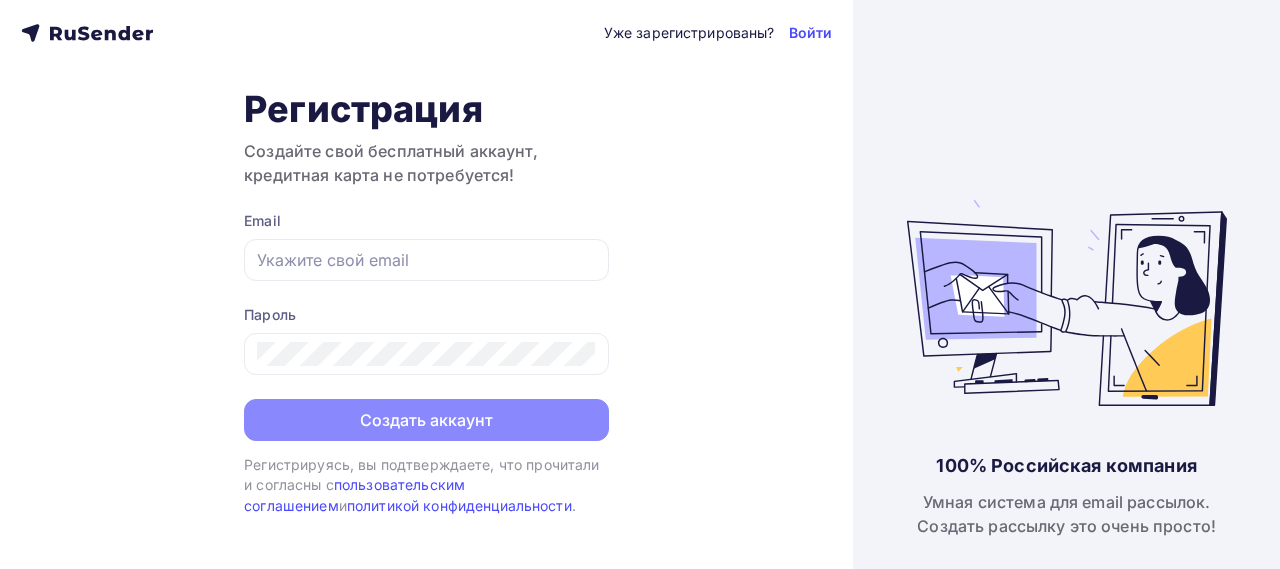 scroll, scrollTop: 0, scrollLeft: 0, axis: both 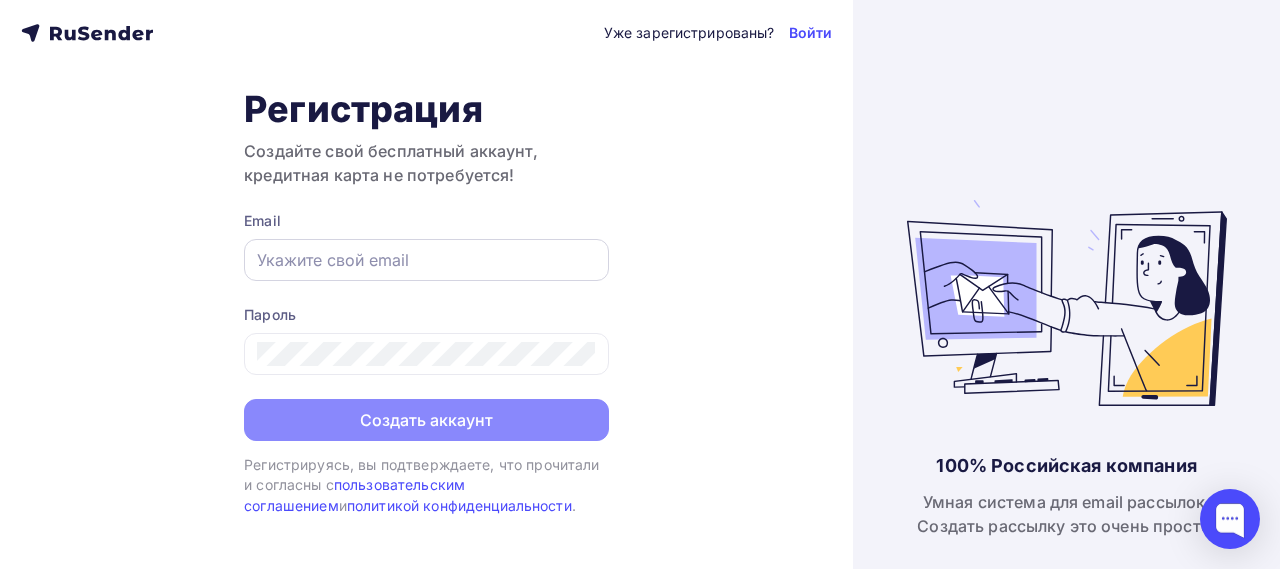 click at bounding box center [426, 260] 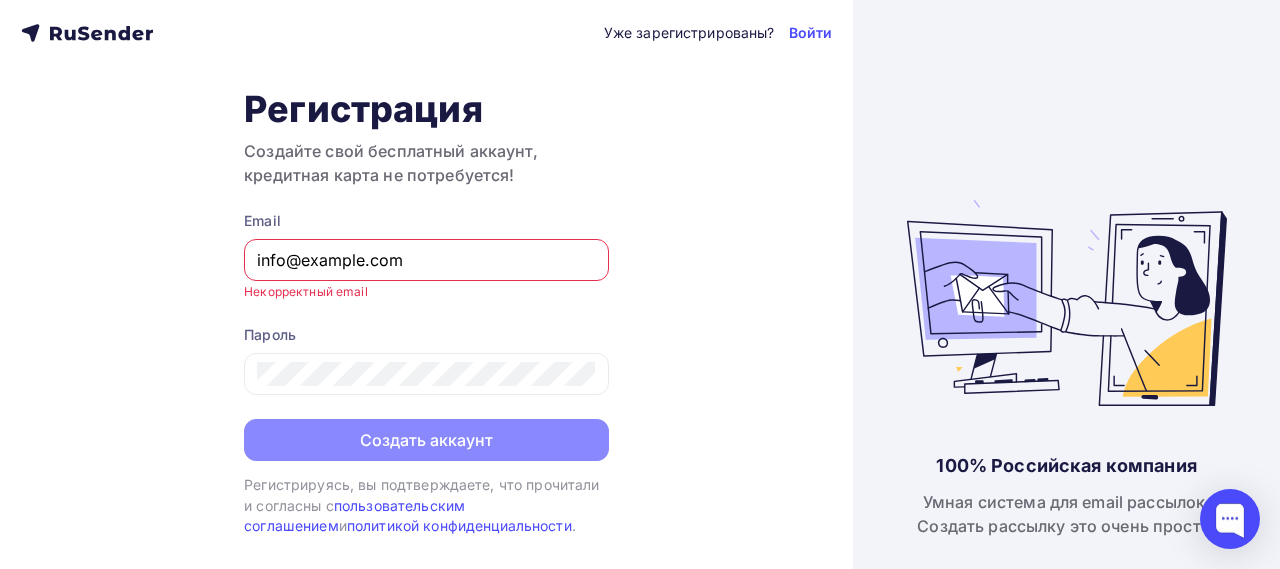 type on "info@example.com" 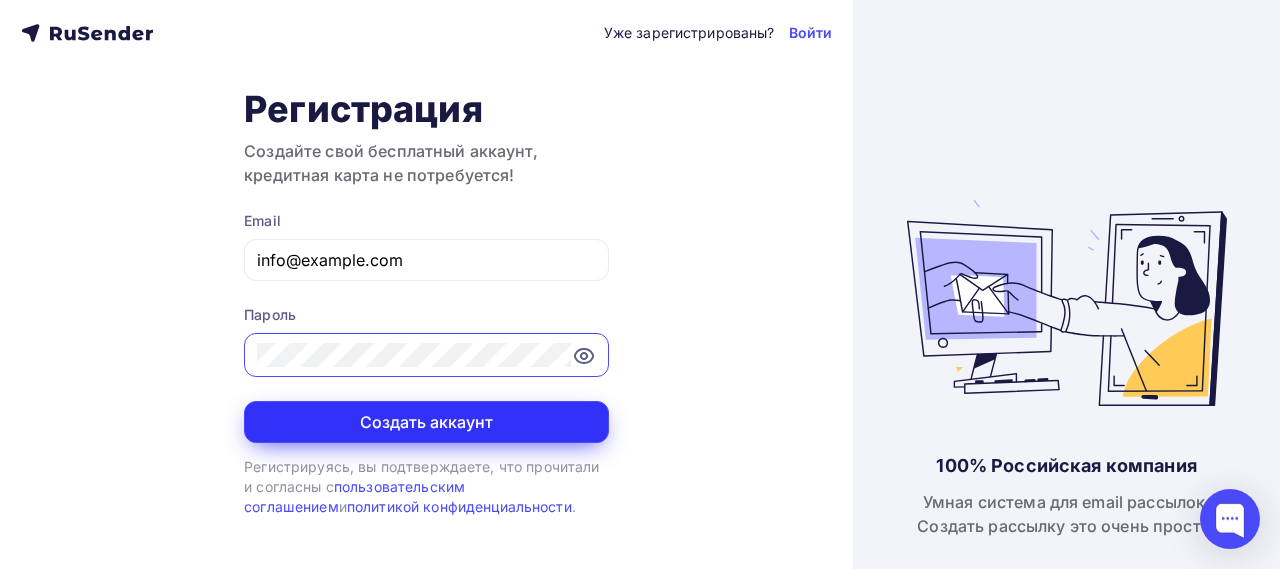 click on "Создать аккаунт" at bounding box center [426, 422] 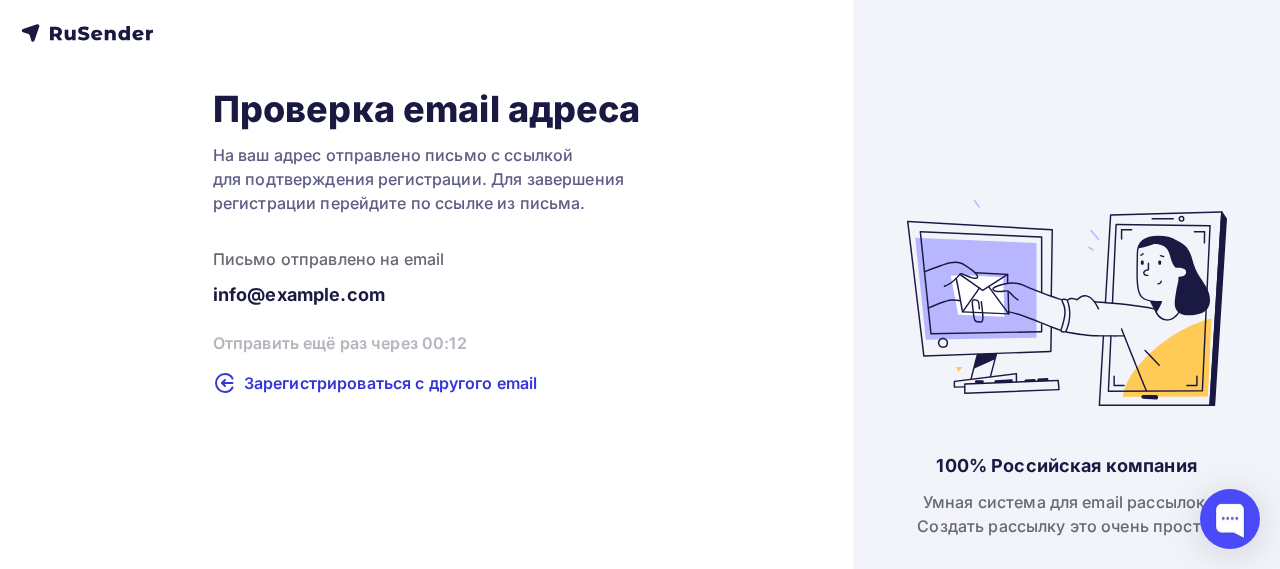 click 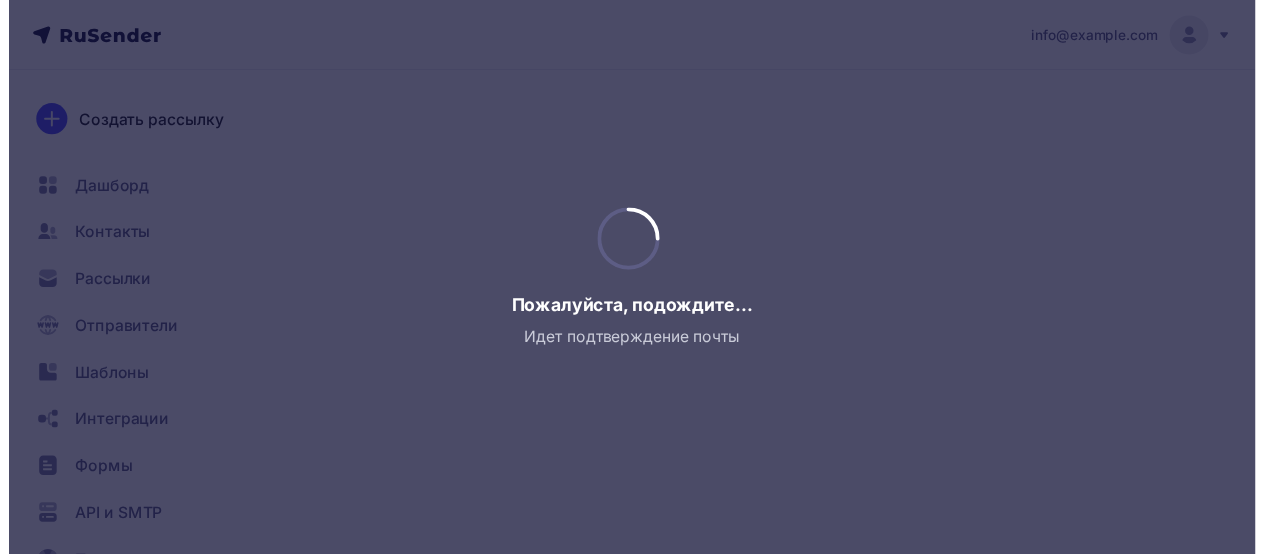 scroll, scrollTop: 0, scrollLeft: 0, axis: both 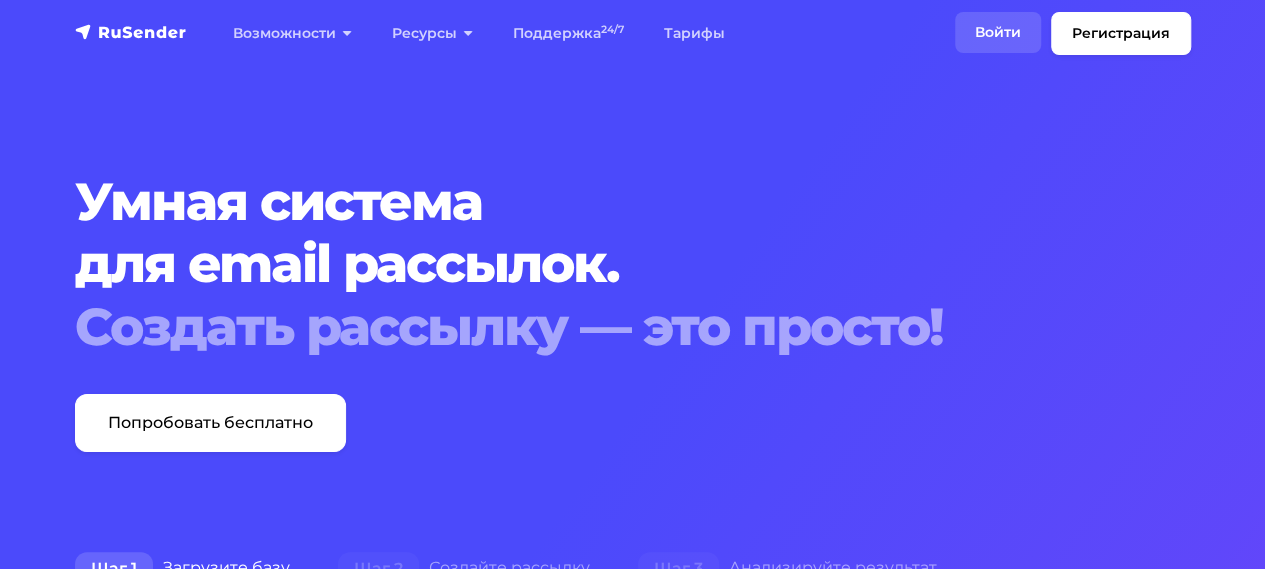 click on "Войти" at bounding box center (998, 32) 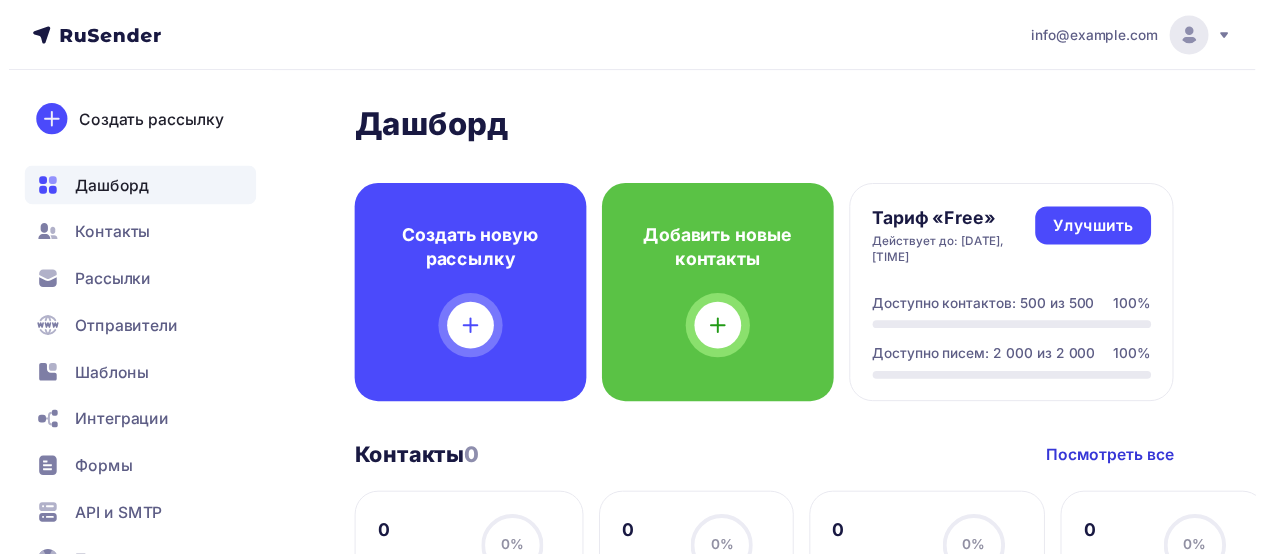 scroll, scrollTop: 0, scrollLeft: 0, axis: both 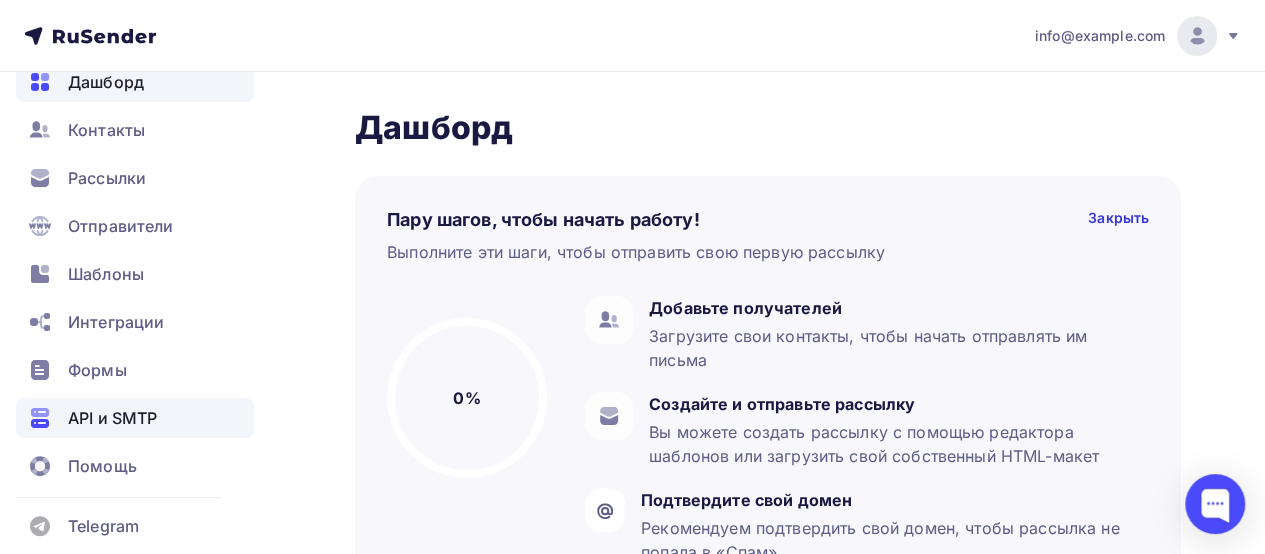 click on "API и SMTP" at bounding box center [112, 418] 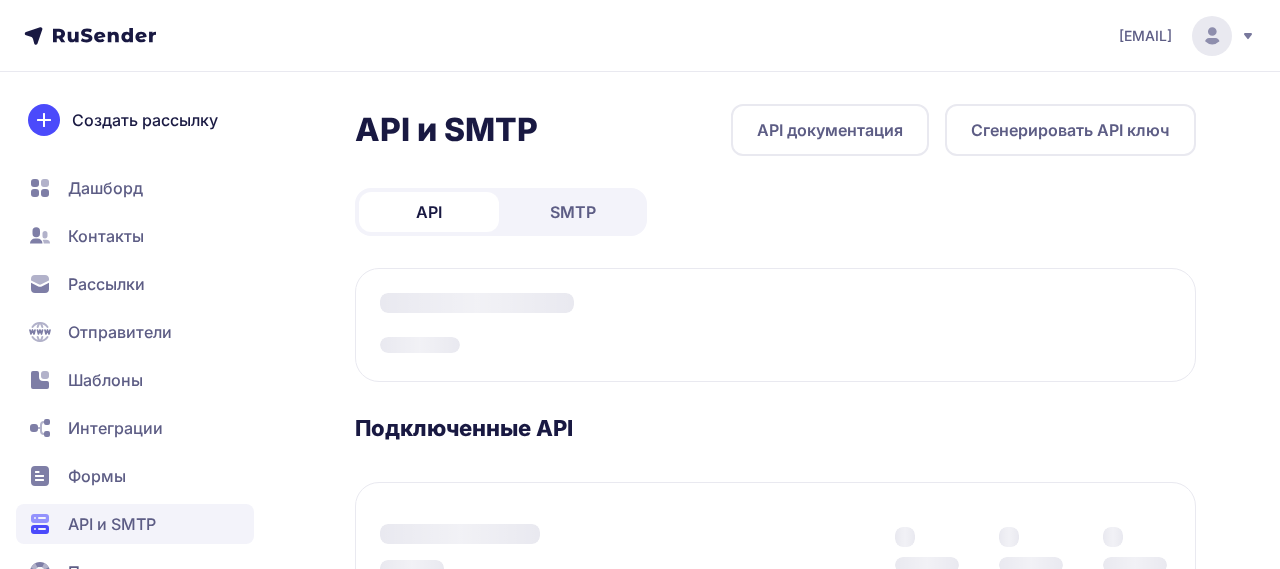 scroll, scrollTop: 0, scrollLeft: 0, axis: both 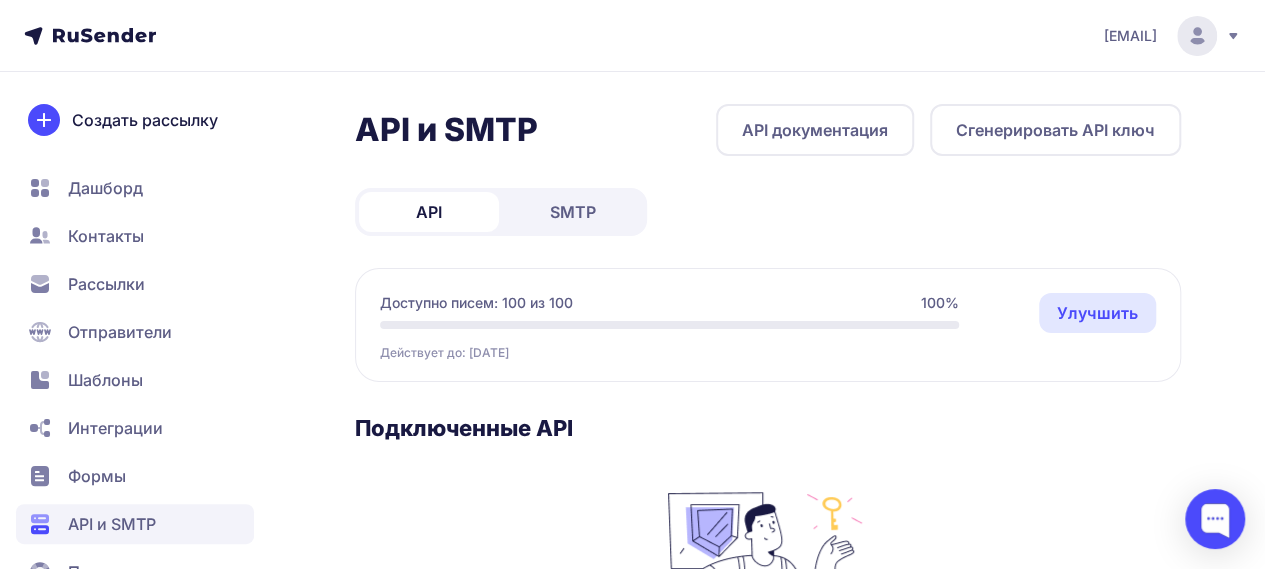 click on "Сгенерировать API ключ" at bounding box center (1055, 130) 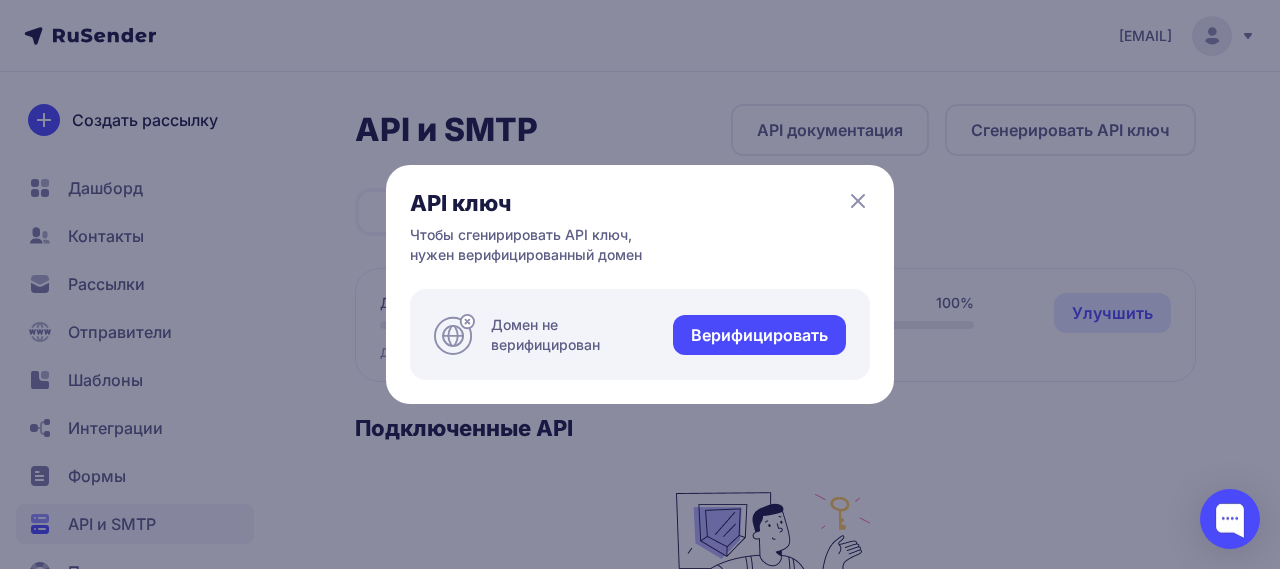 click on "Верифицировать" at bounding box center (759, 335) 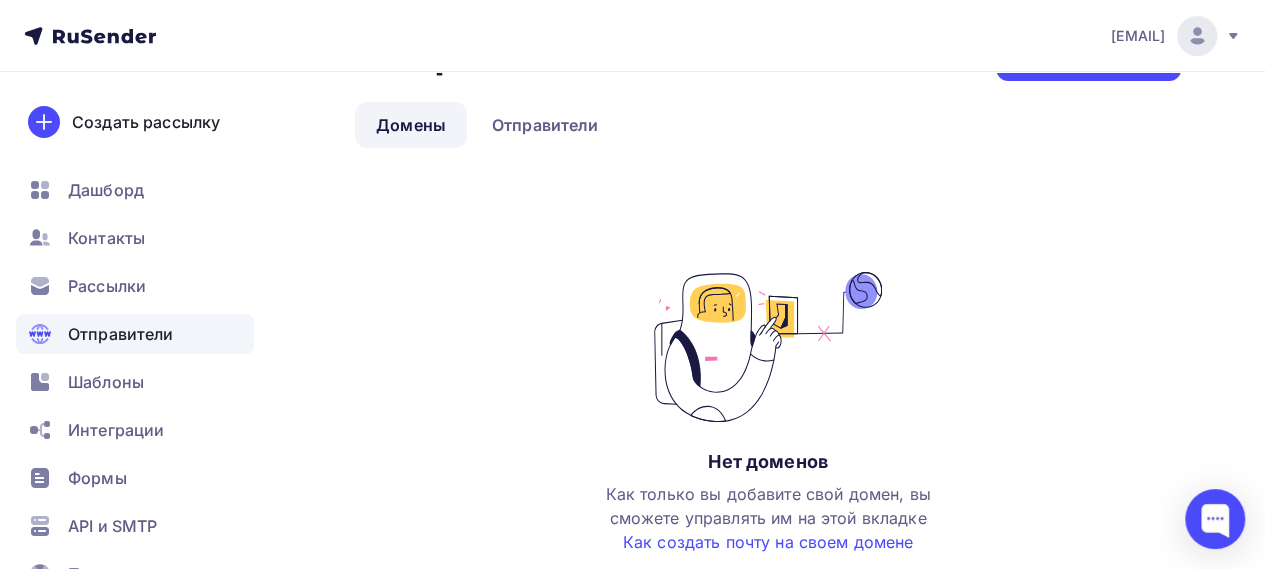 scroll, scrollTop: 0, scrollLeft: 0, axis: both 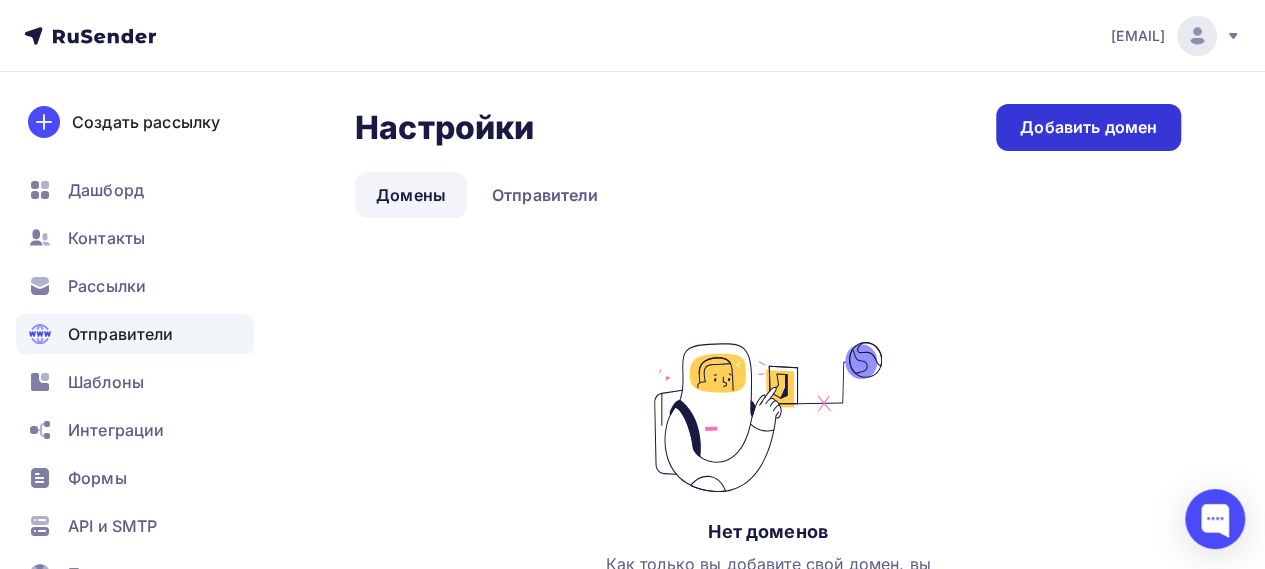 click on "Добавить домен" at bounding box center (1088, 127) 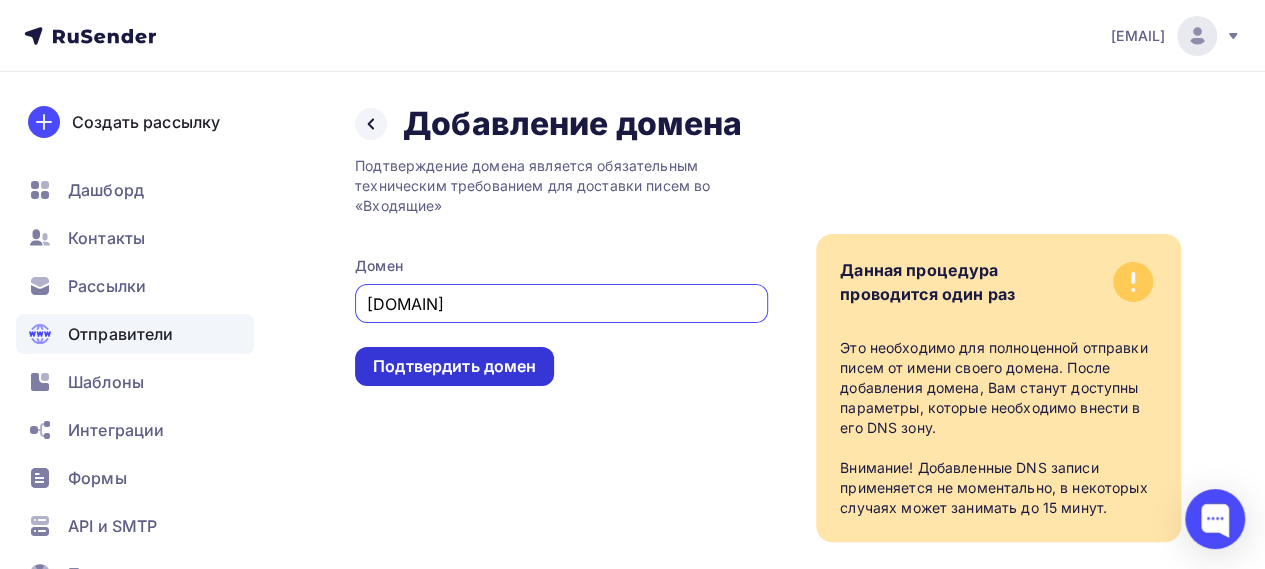 type on "hivemindai.ru" 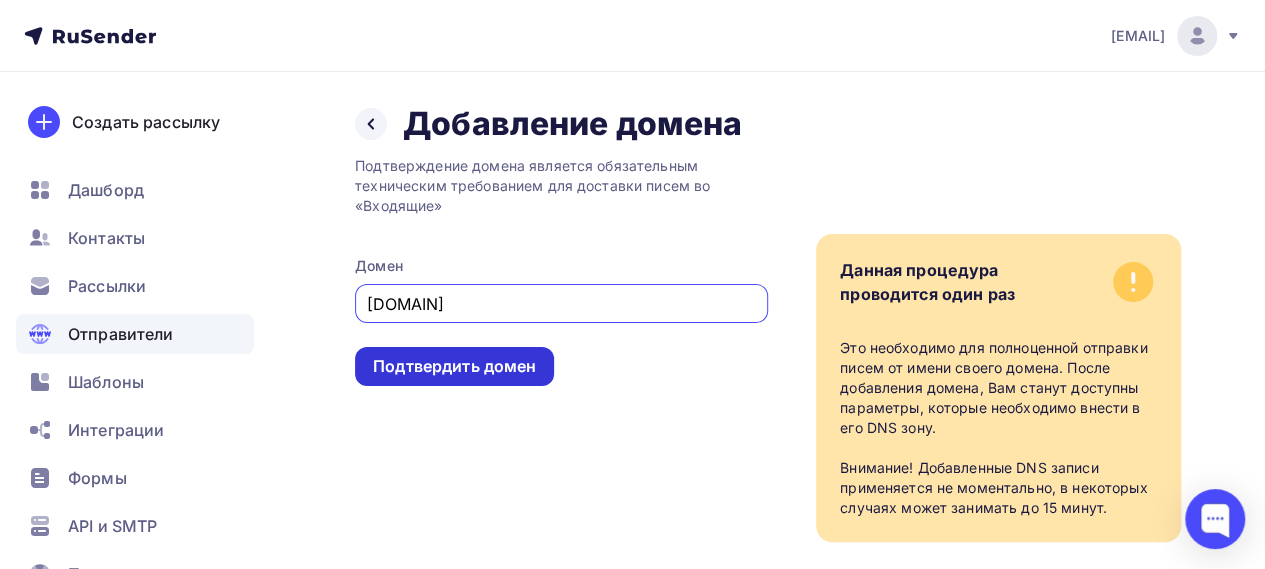 click on "Подтвердить домен" at bounding box center [454, 366] 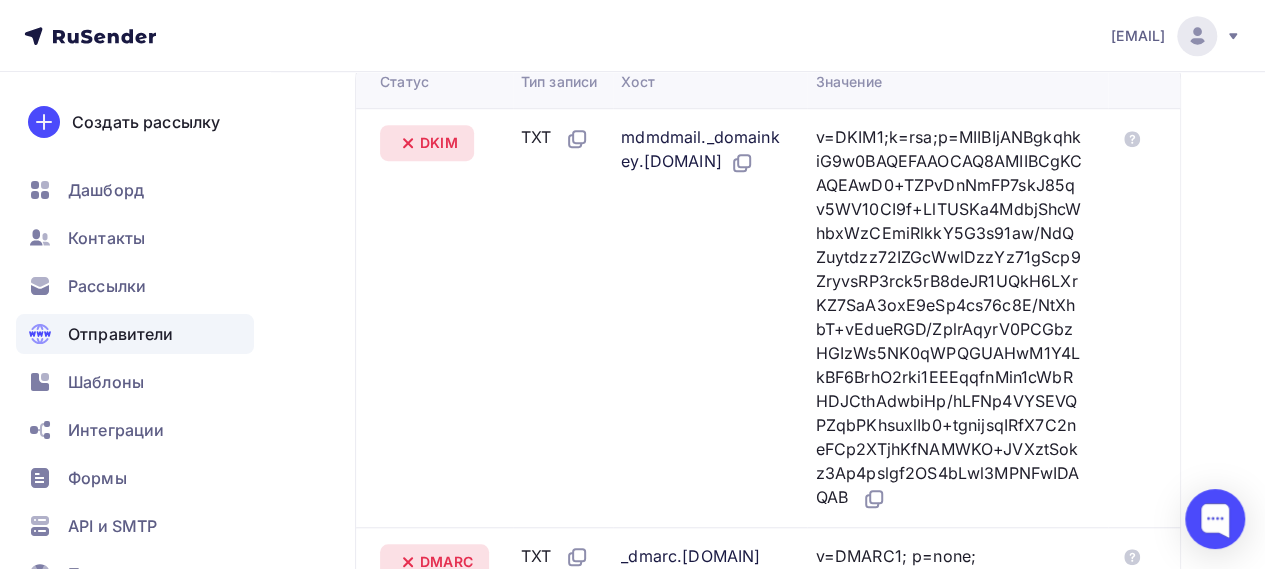 scroll, scrollTop: 666, scrollLeft: 0, axis: vertical 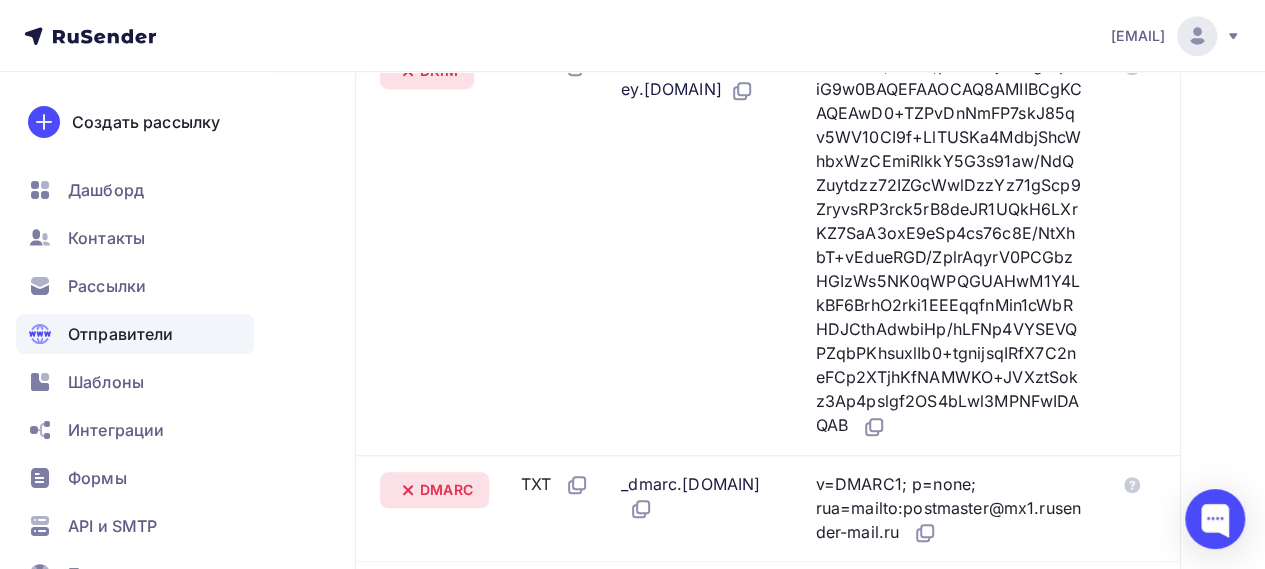 click at bounding box center [1144, 245] 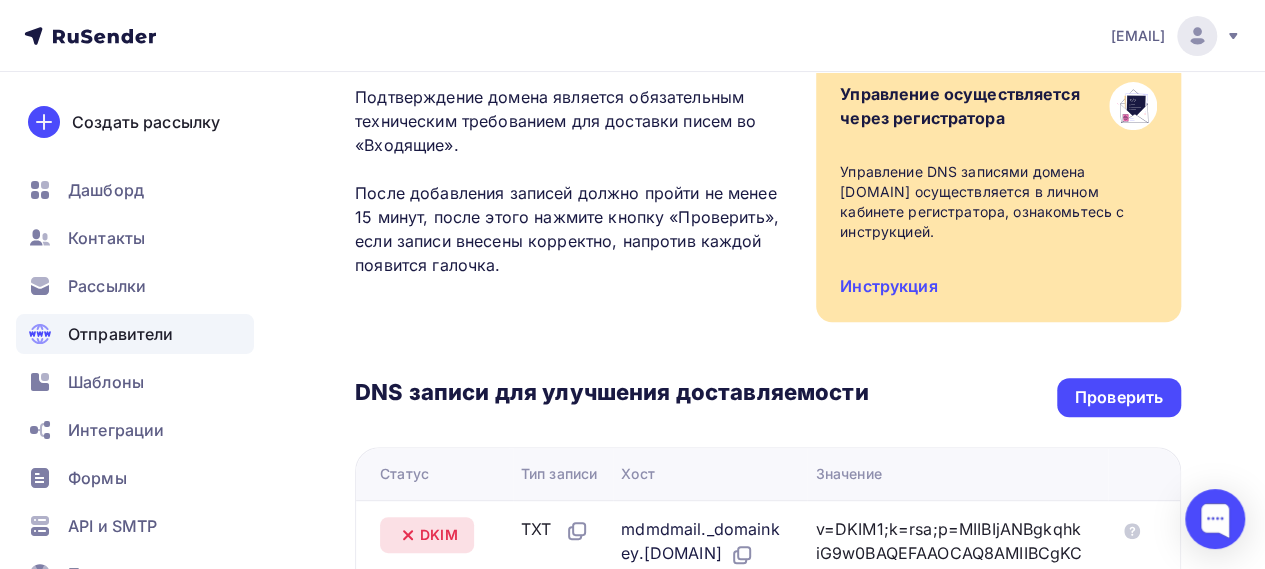 scroll, scrollTop: 333, scrollLeft: 0, axis: vertical 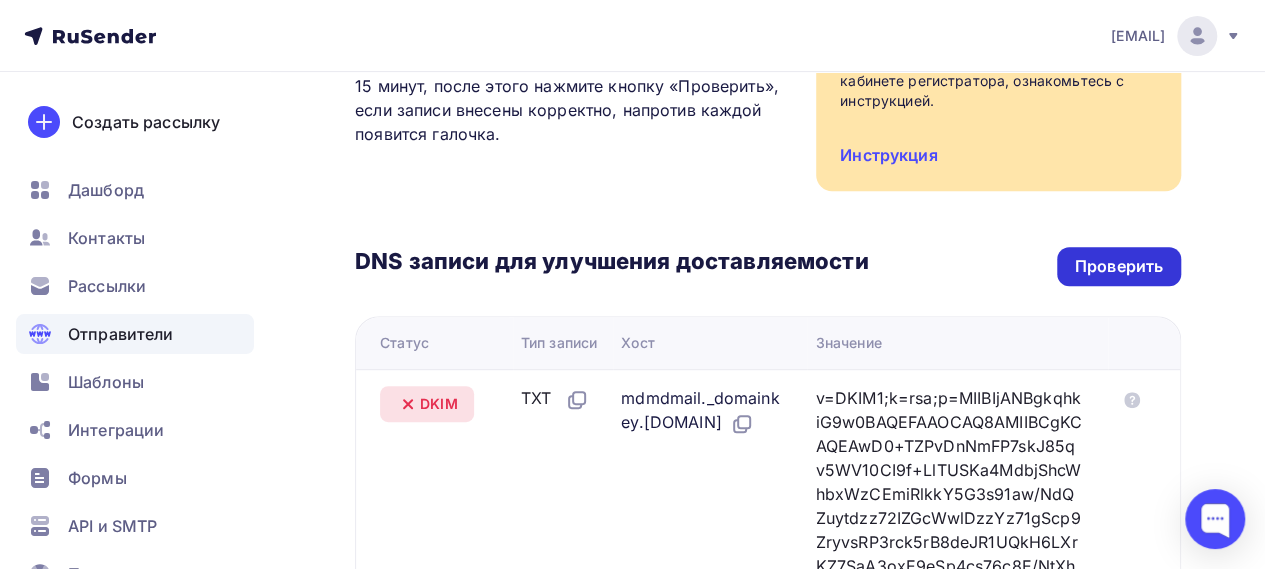 click on "Проверить" at bounding box center [1119, 266] 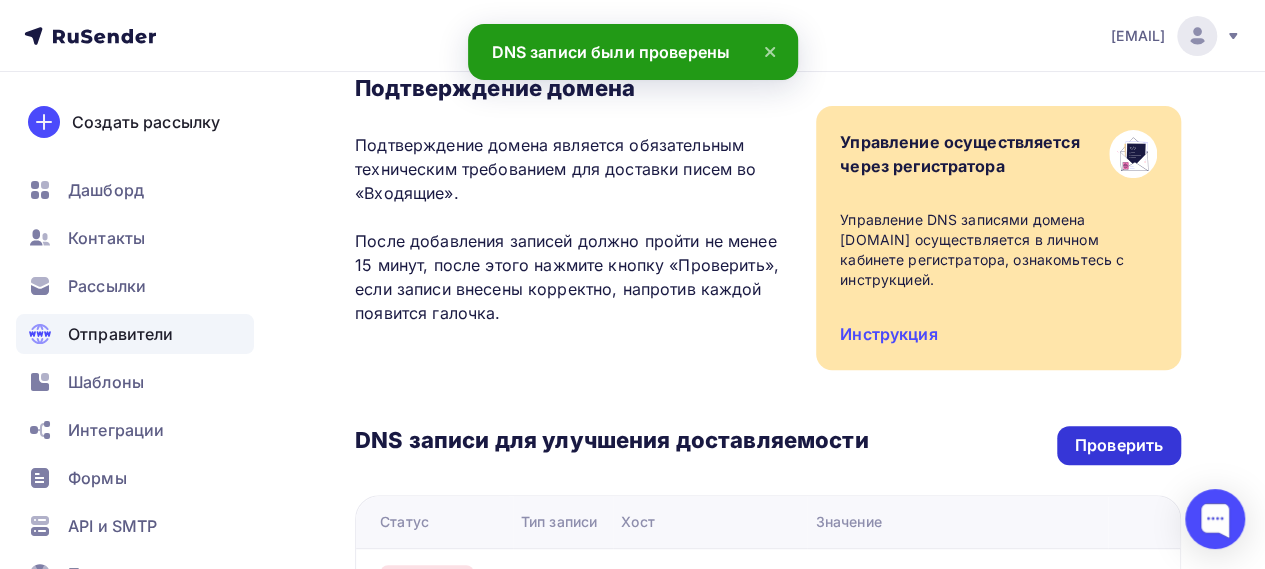 scroll, scrollTop: 0, scrollLeft: 0, axis: both 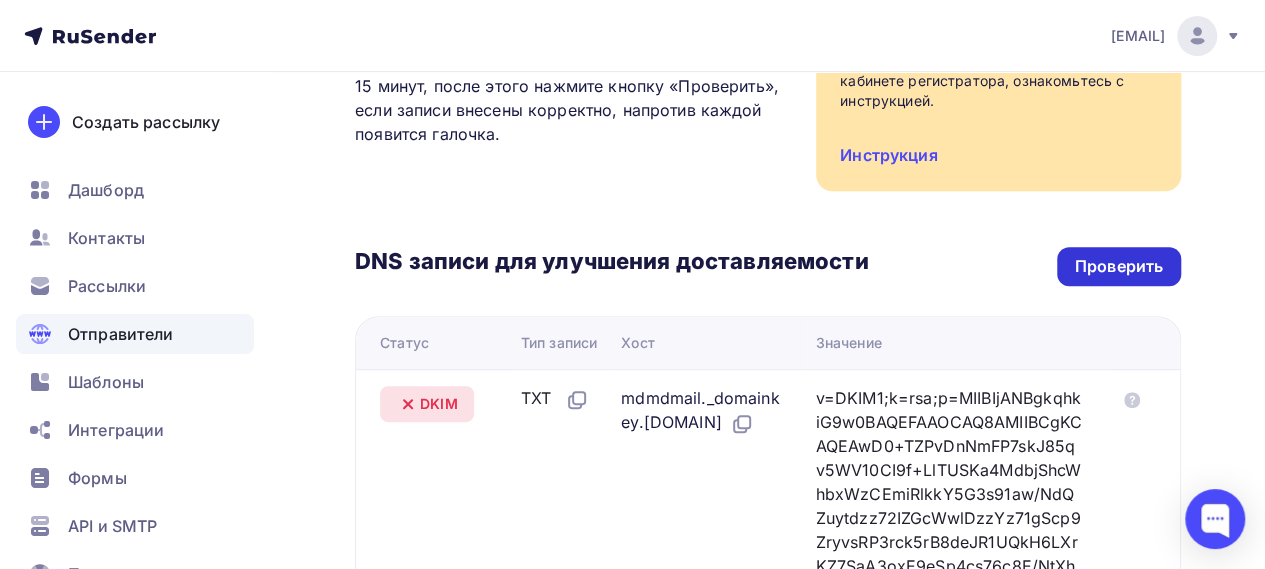 click on "Проверить" at bounding box center (1119, 266) 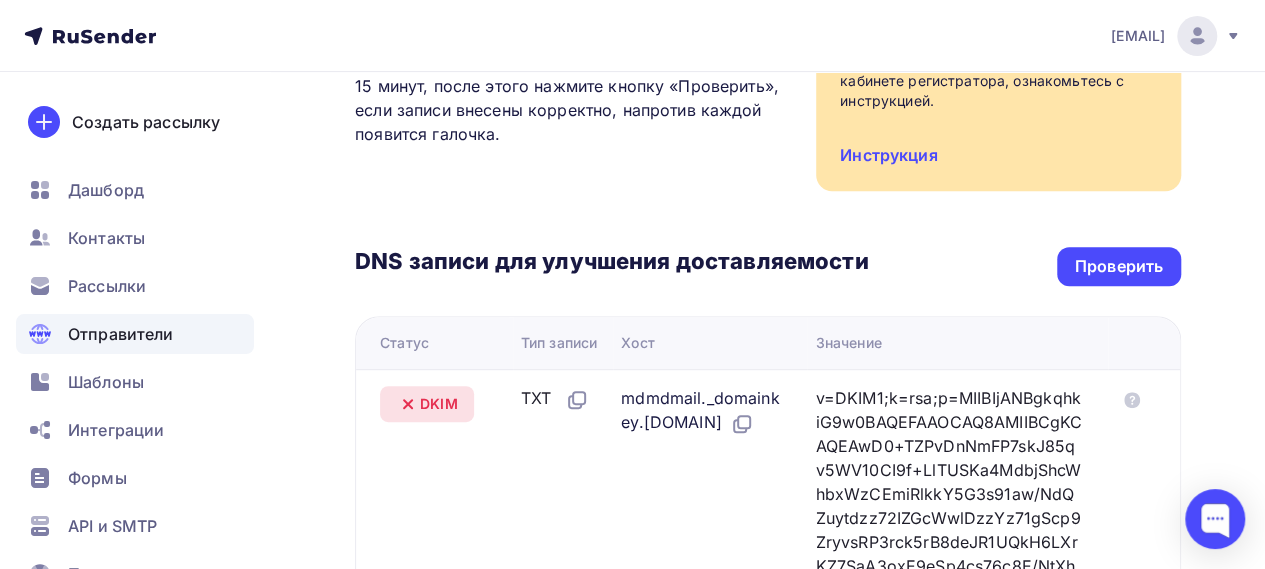 scroll, scrollTop: 166, scrollLeft: 0, axis: vertical 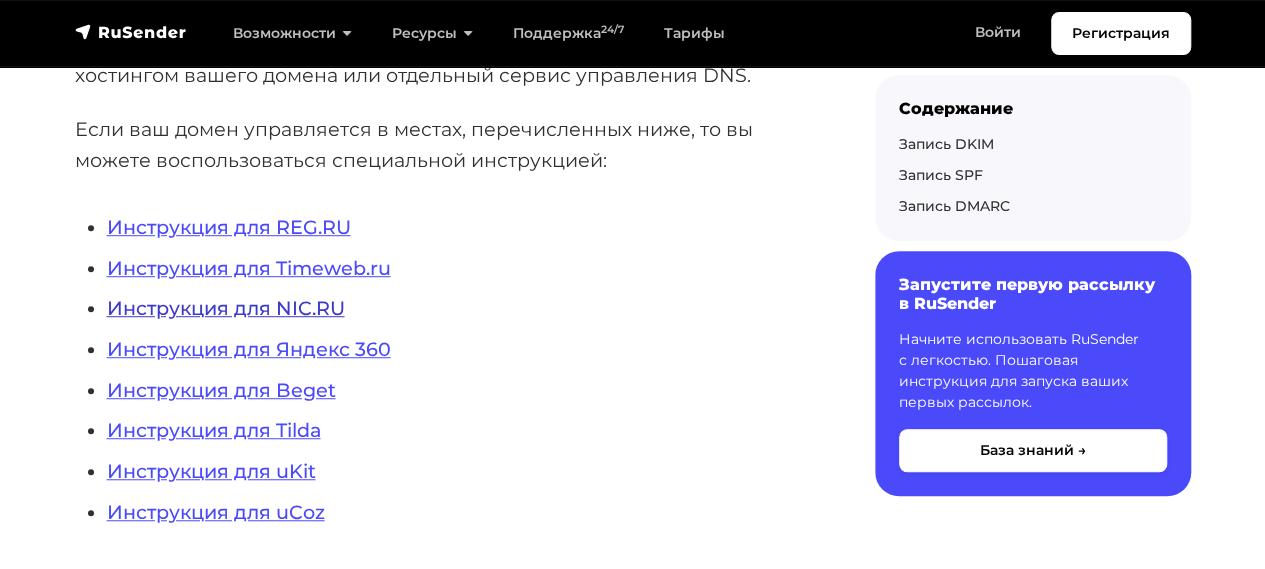 click on "Инструкция для NIC.RU" at bounding box center [226, 308] 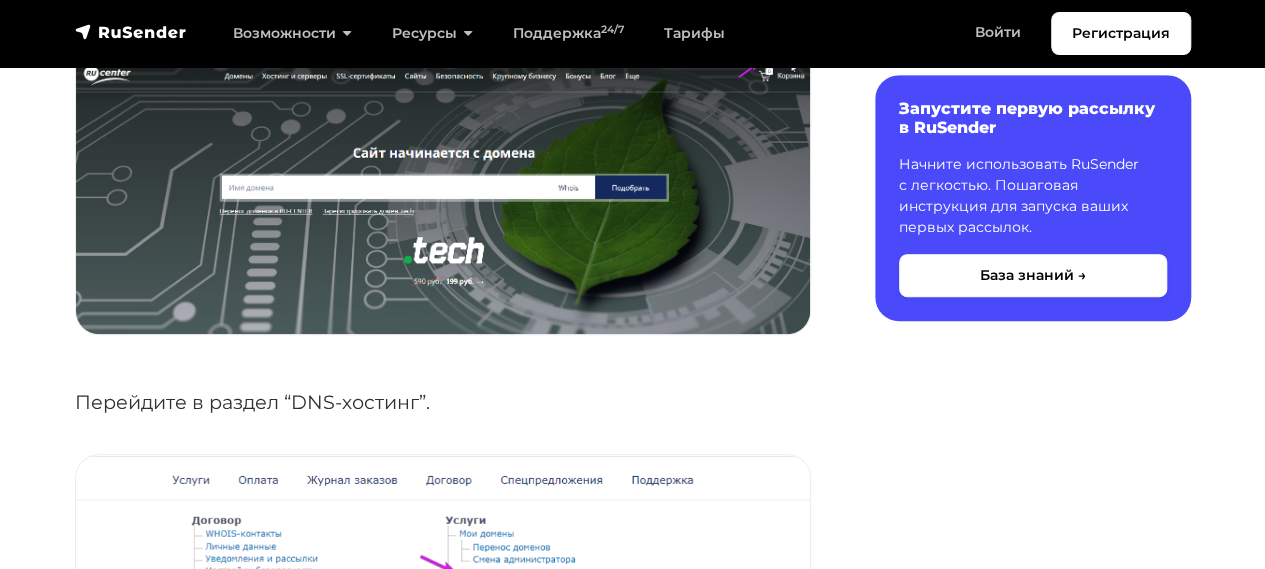 scroll, scrollTop: 666, scrollLeft: 0, axis: vertical 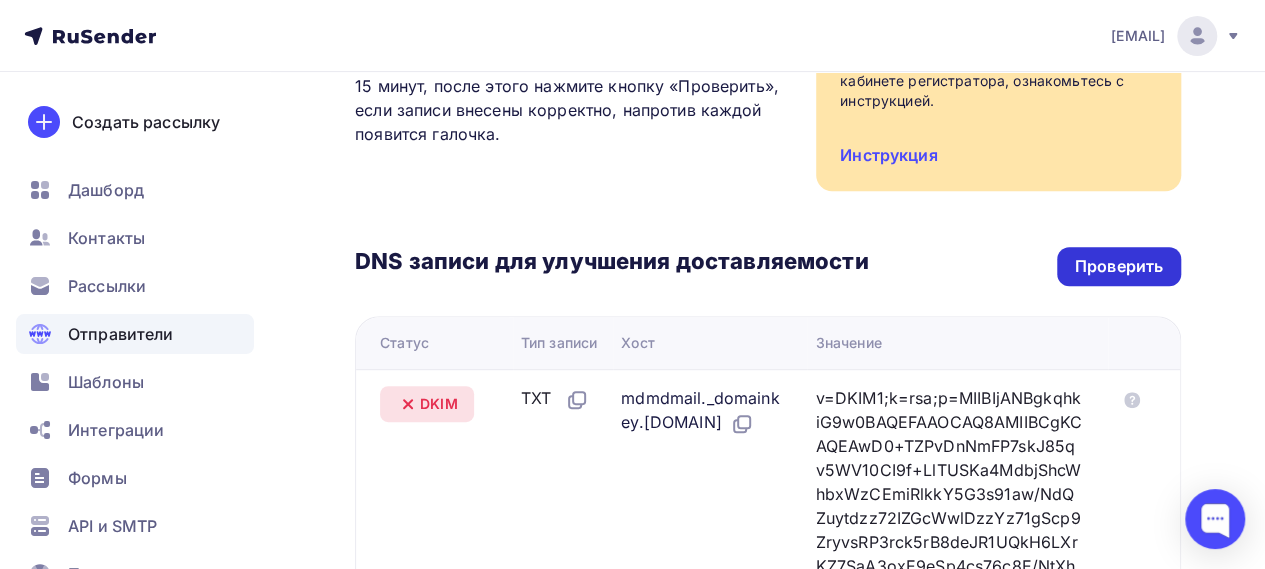 click on "Проверить" at bounding box center (1119, 266) 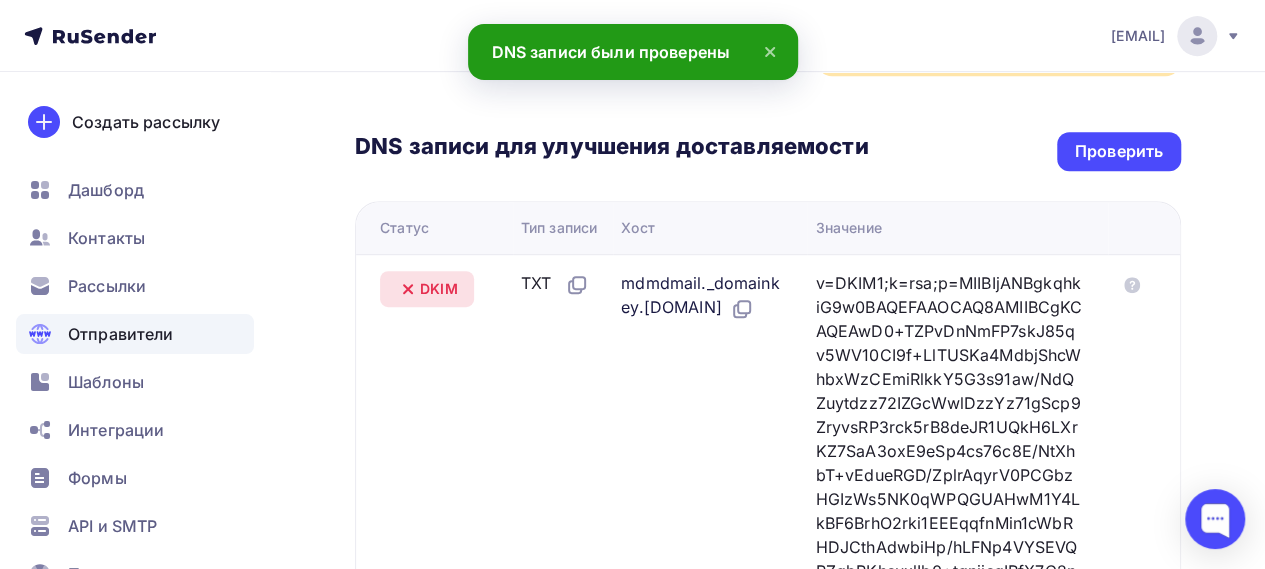 scroll, scrollTop: 0, scrollLeft: 0, axis: both 